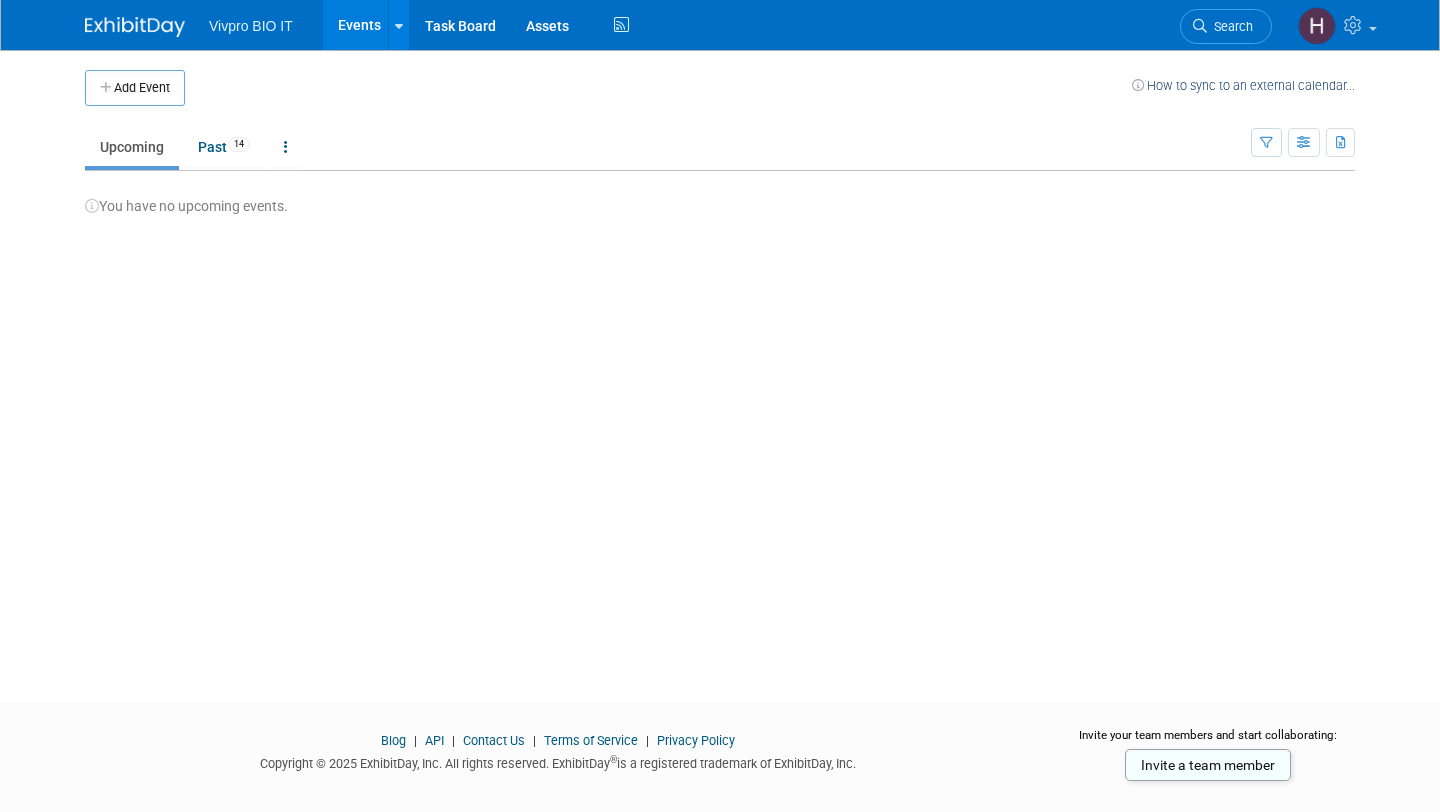 scroll, scrollTop: 0, scrollLeft: 0, axis: both 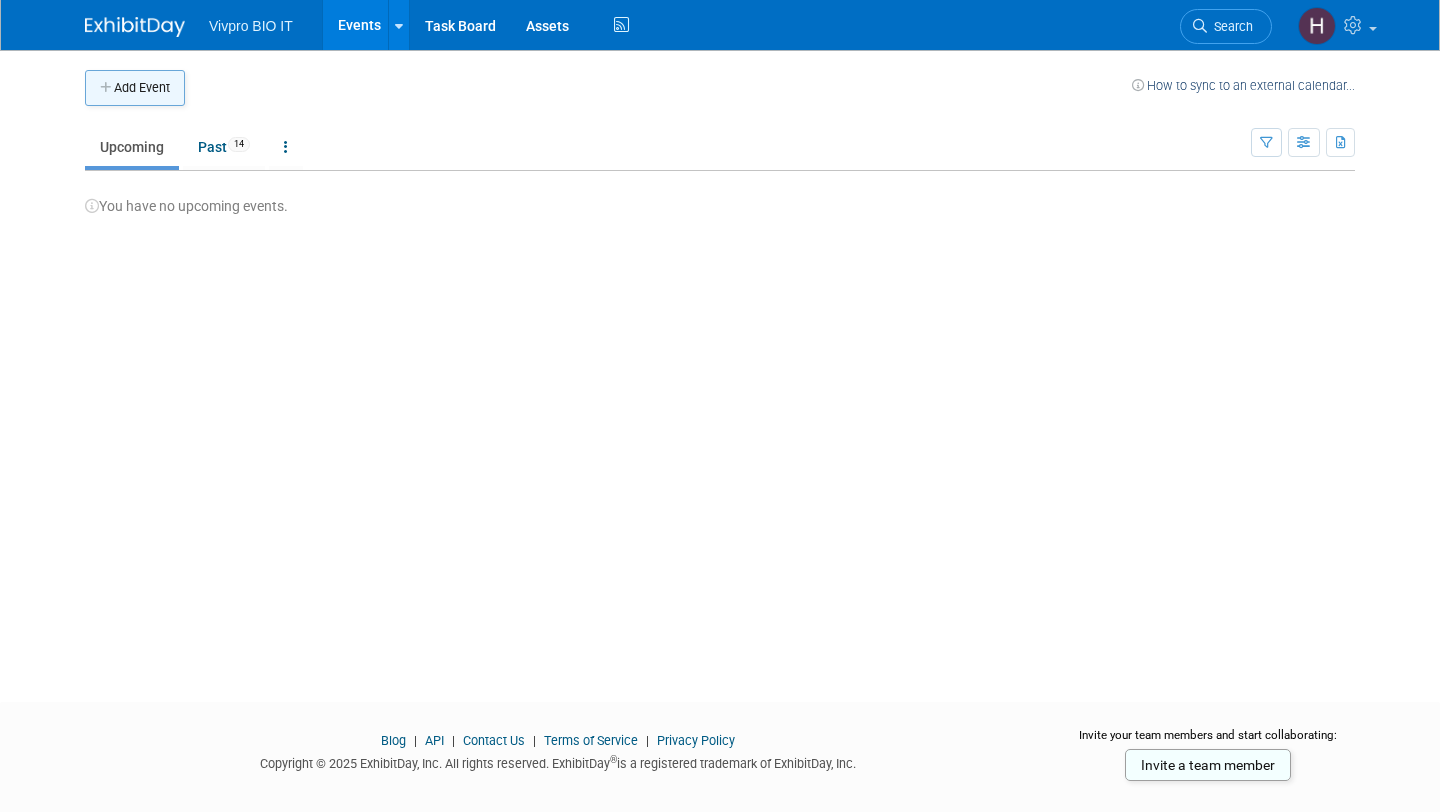 click on "Add Event" at bounding box center (135, 88) 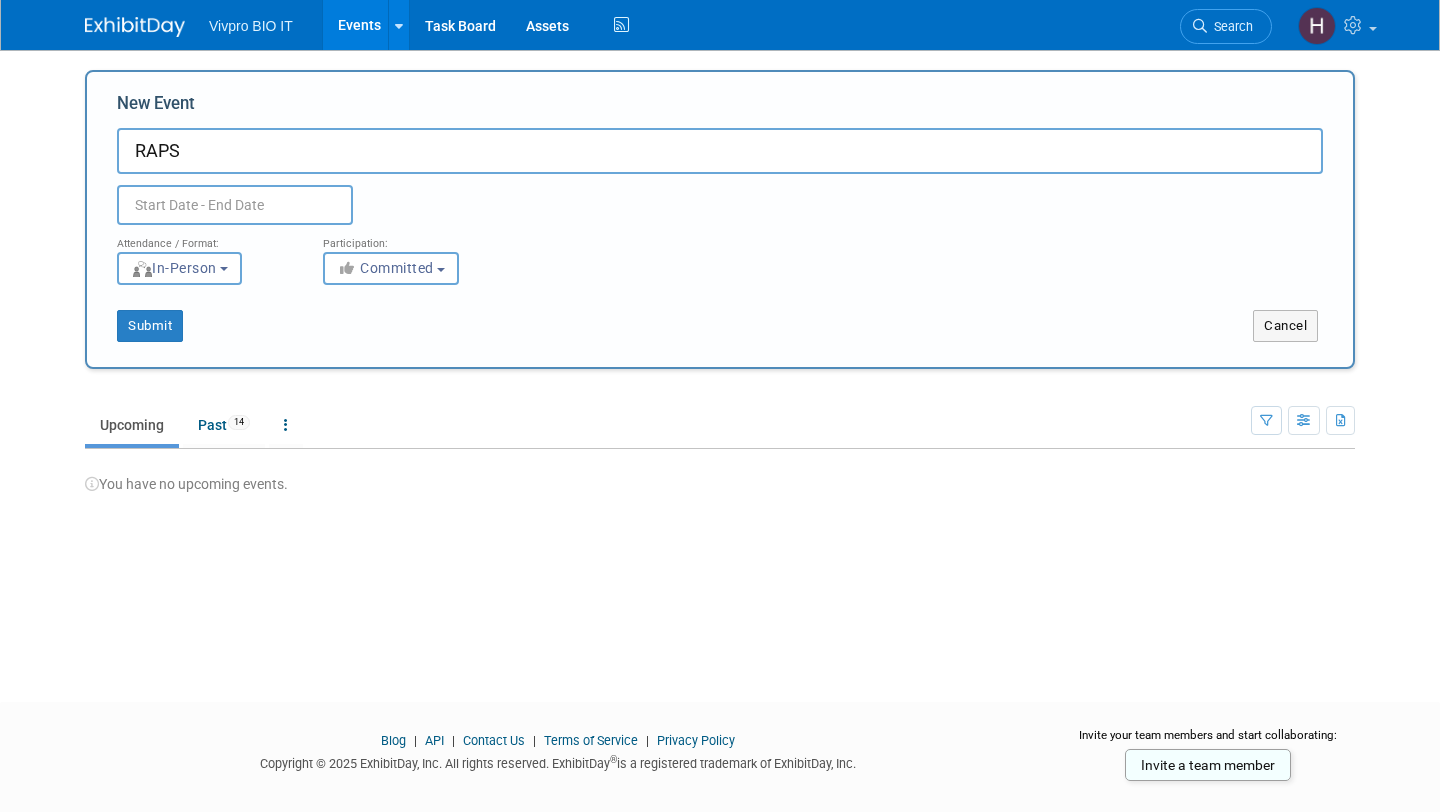 scroll, scrollTop: 29, scrollLeft: 0, axis: vertical 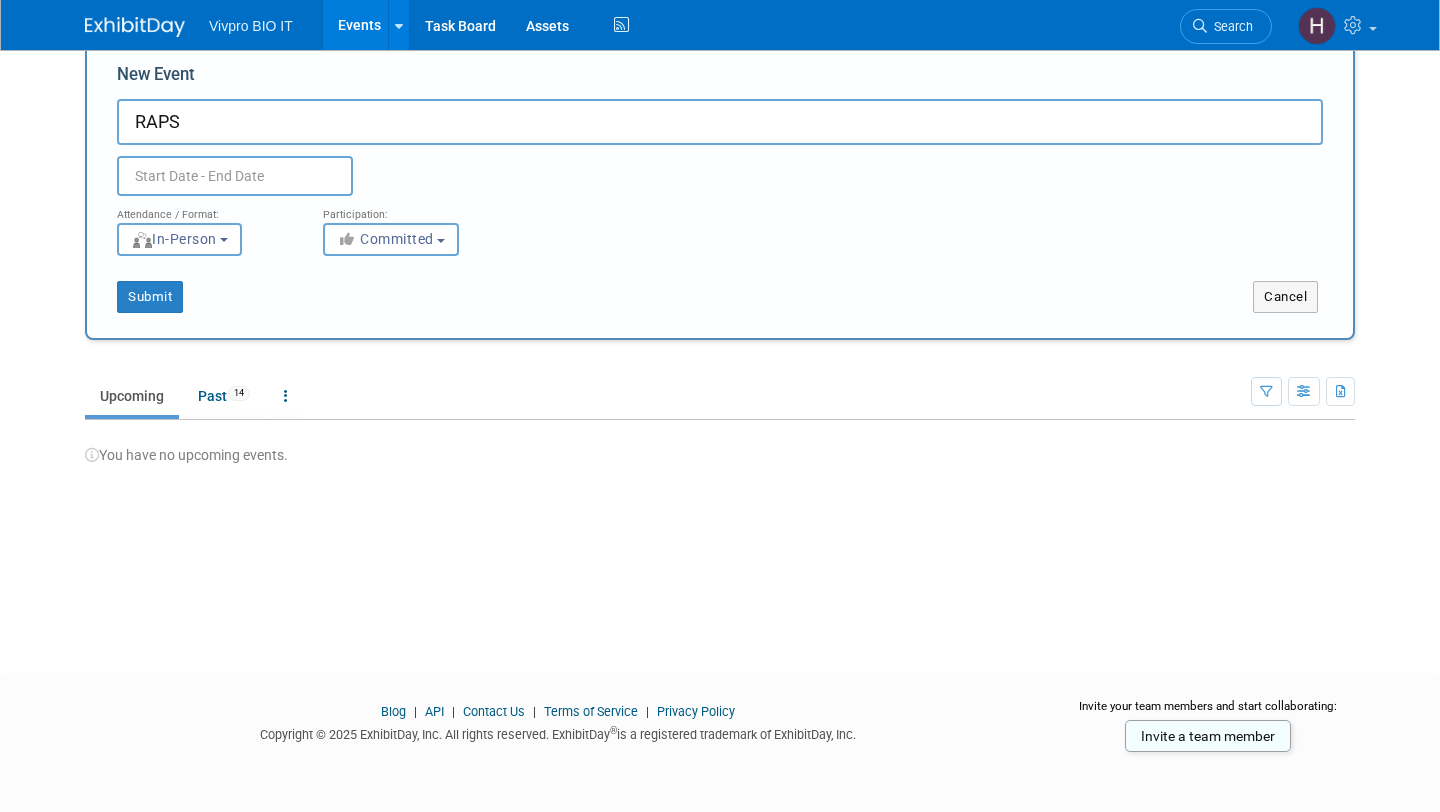 type on "RAPS" 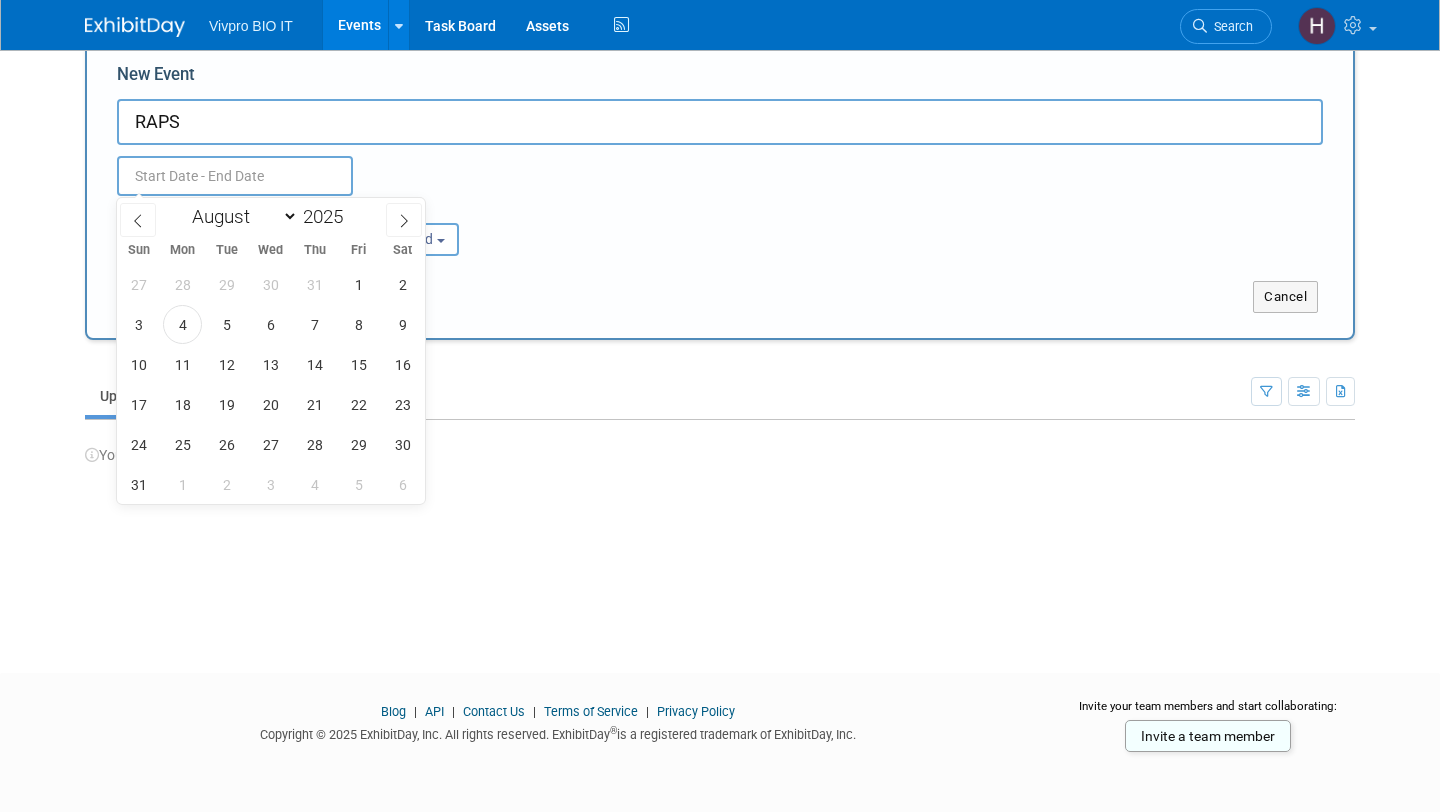 click at bounding box center [235, 176] 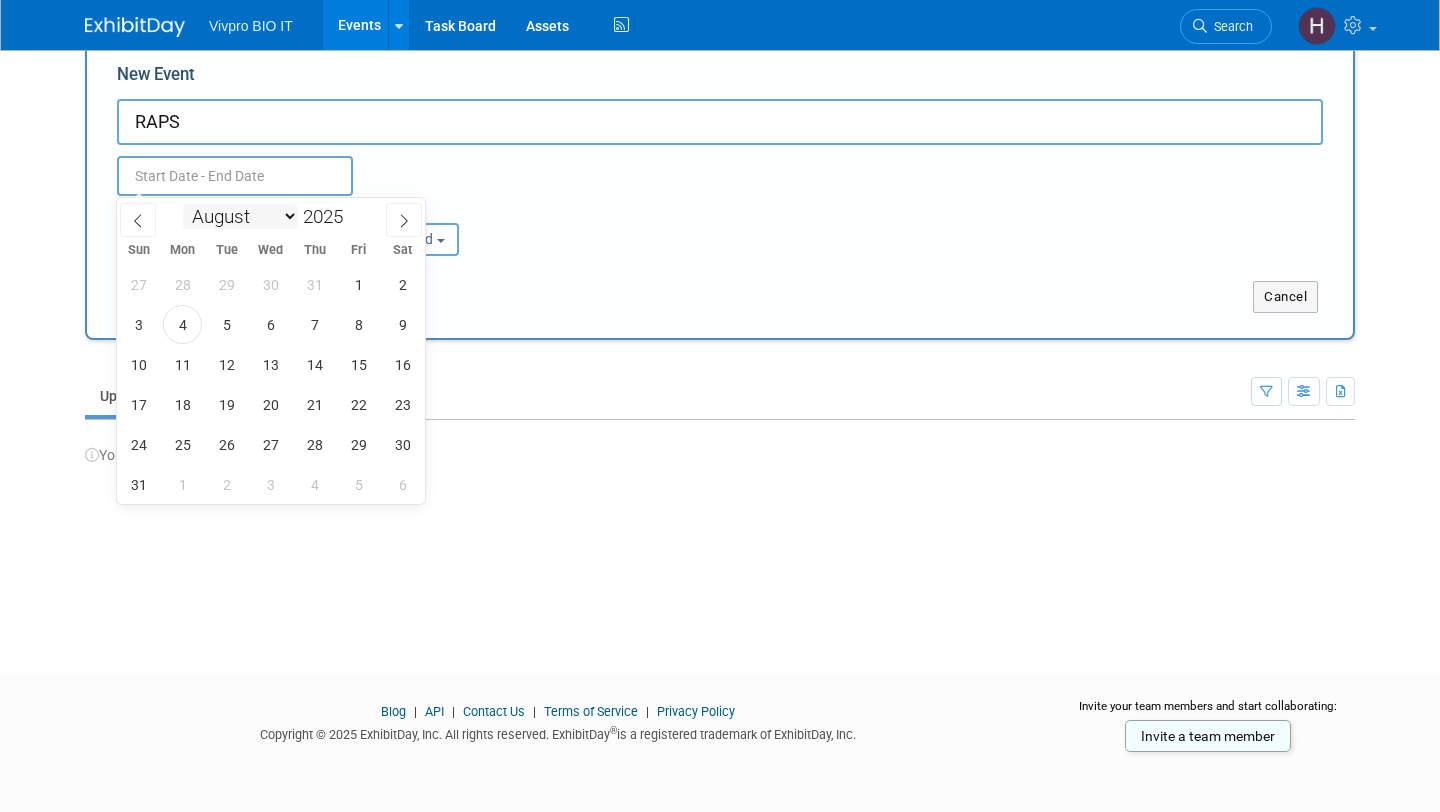 click on "January February March April May June July August September October November December" at bounding box center (240, 216) 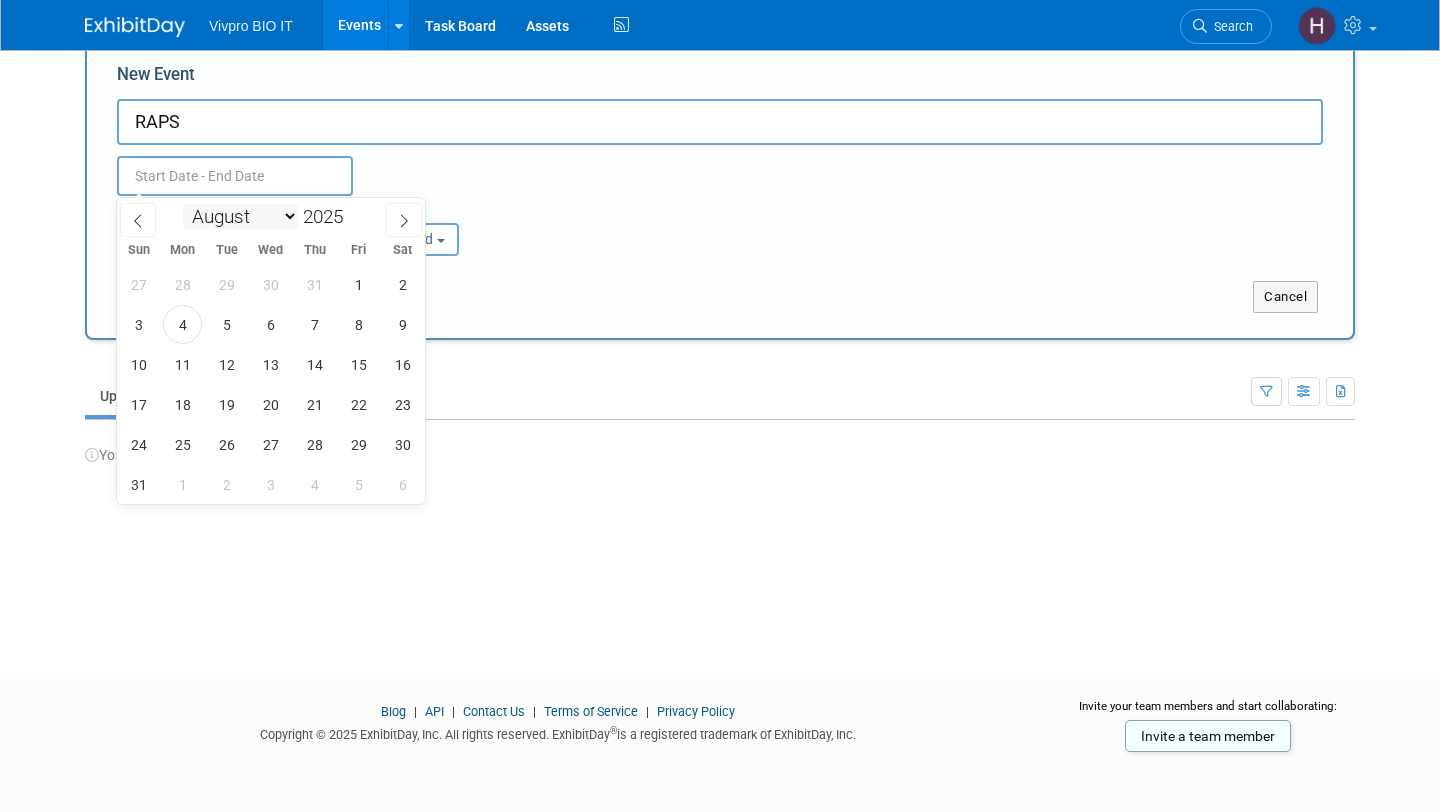 select on "9" 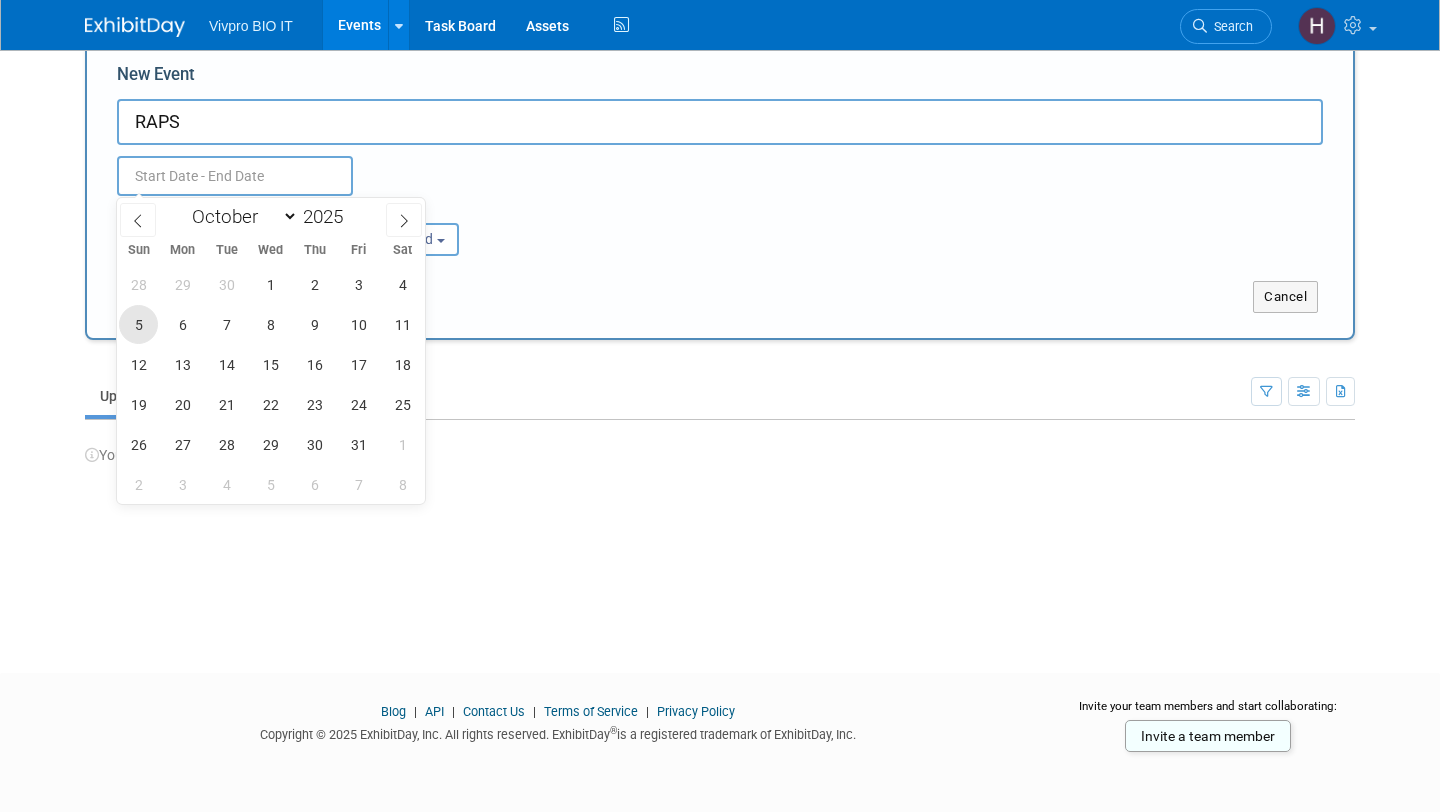 click on "5" at bounding box center (138, 324) 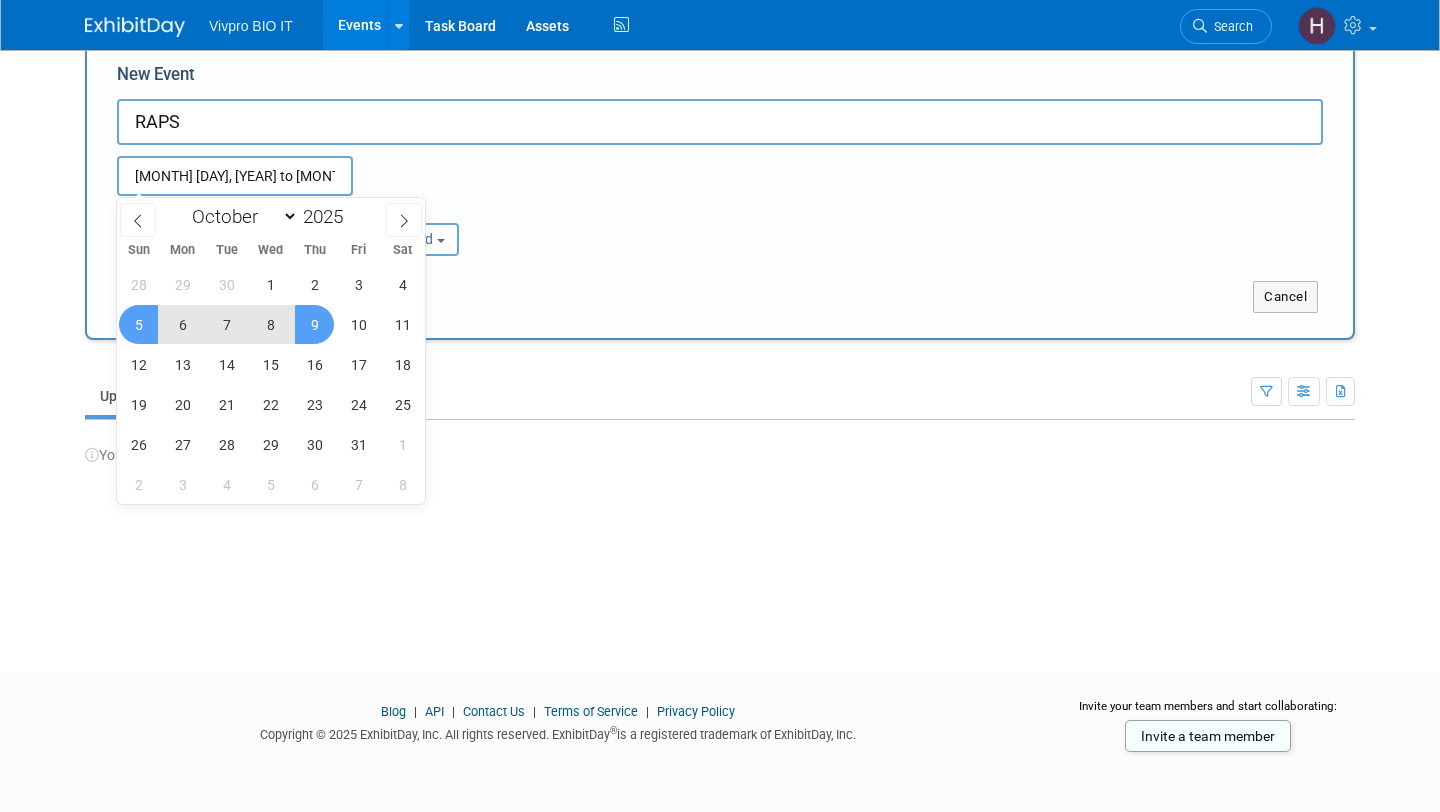 click on "9" at bounding box center (314, 324) 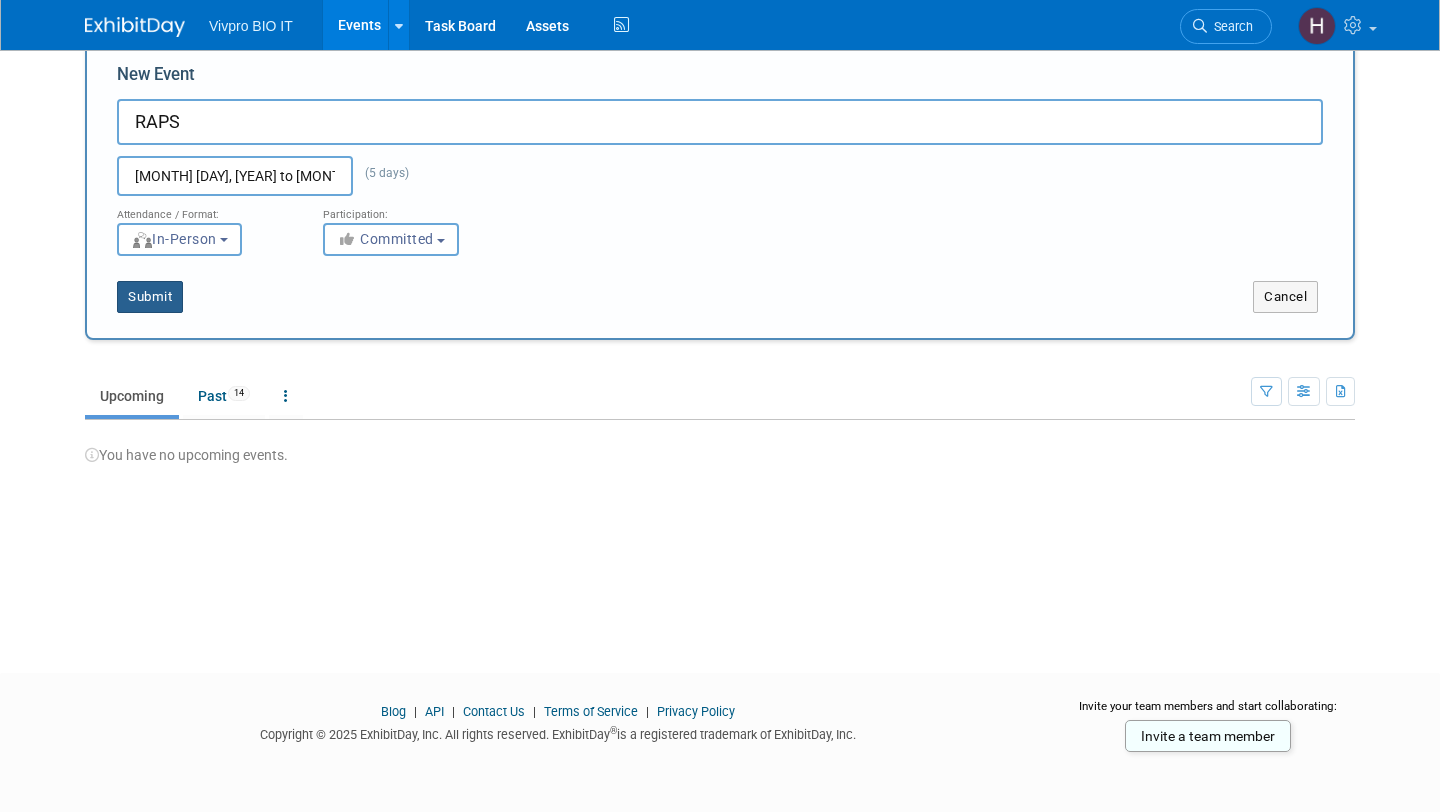 click on "Submit" at bounding box center [150, 297] 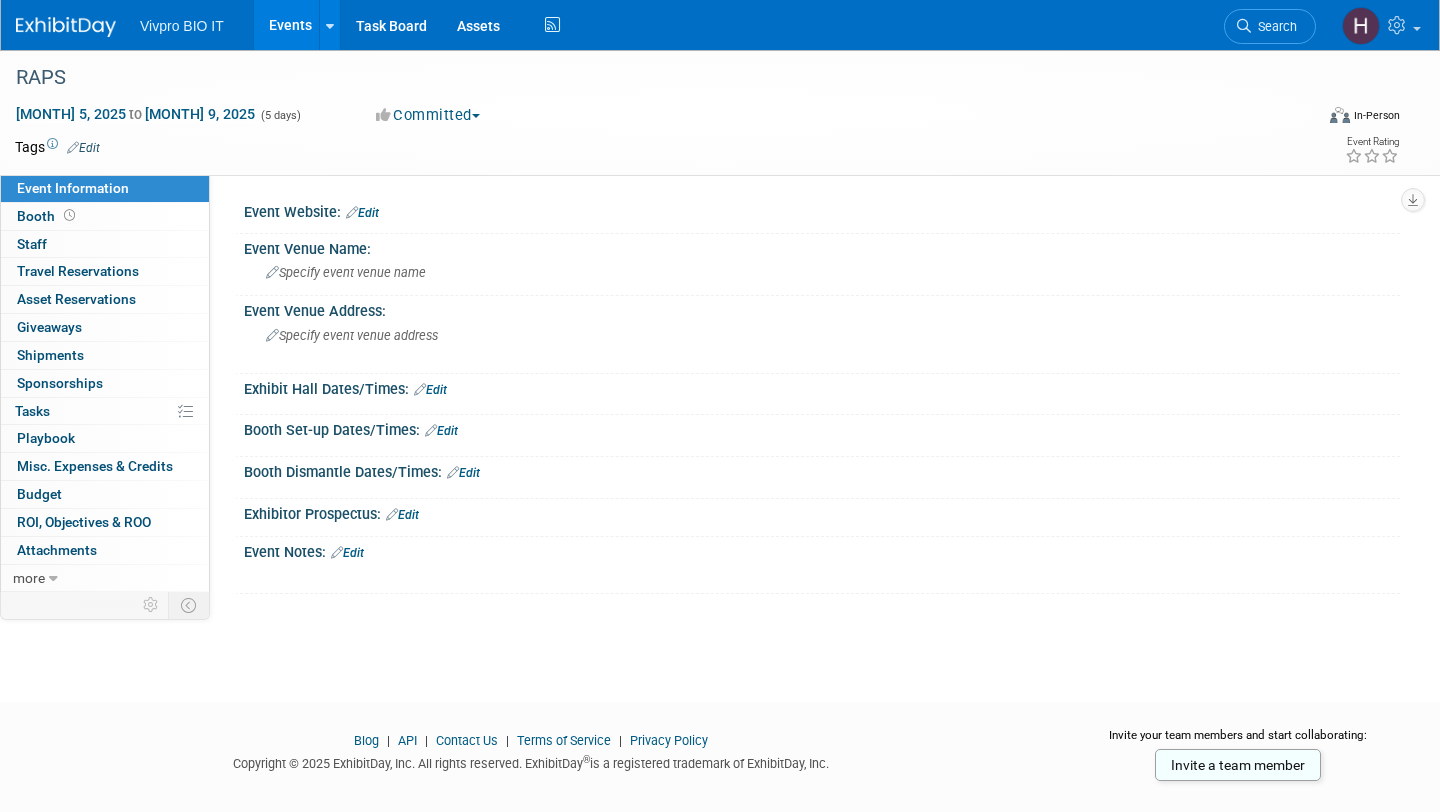 scroll, scrollTop: 0, scrollLeft: 0, axis: both 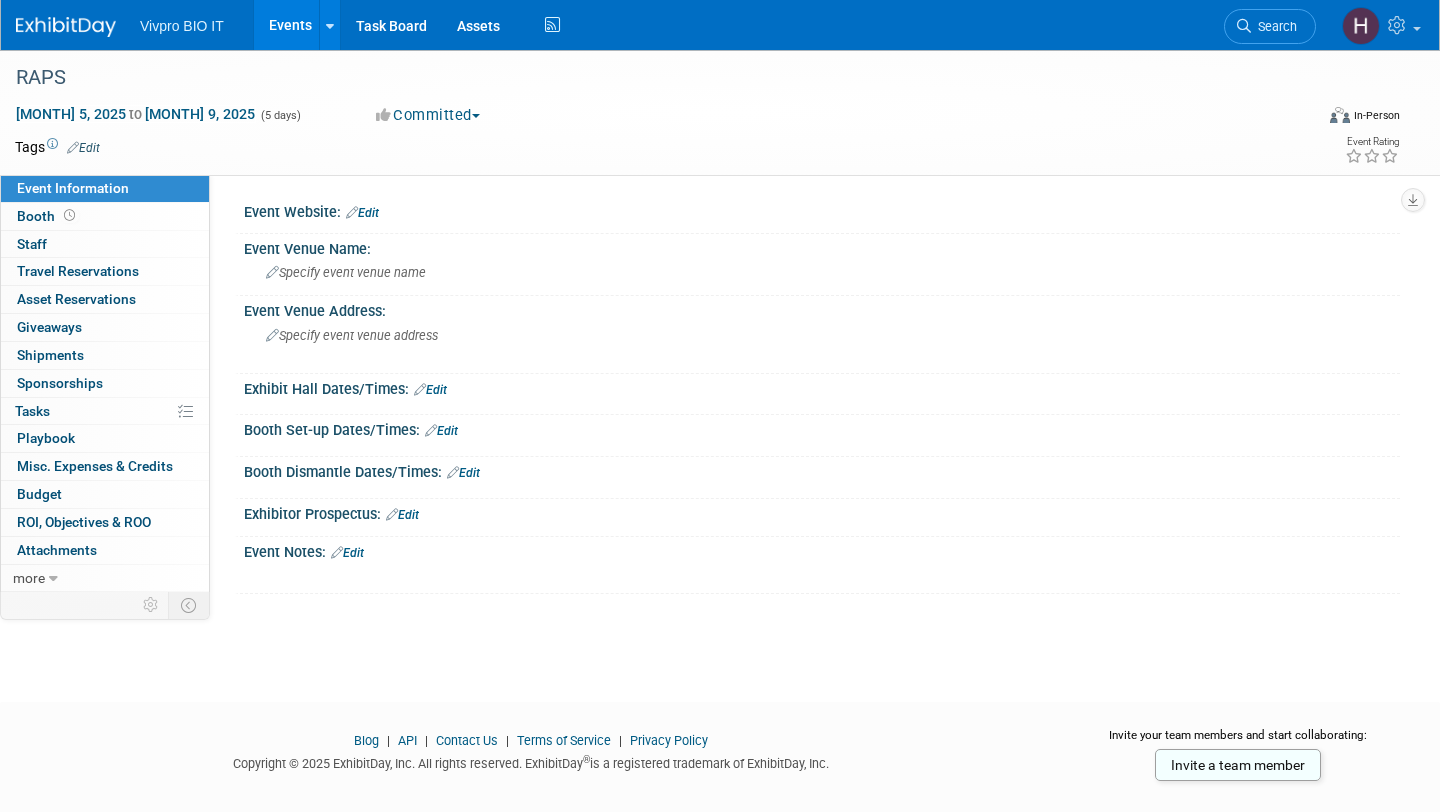 click on "Edit" at bounding box center [347, 553] 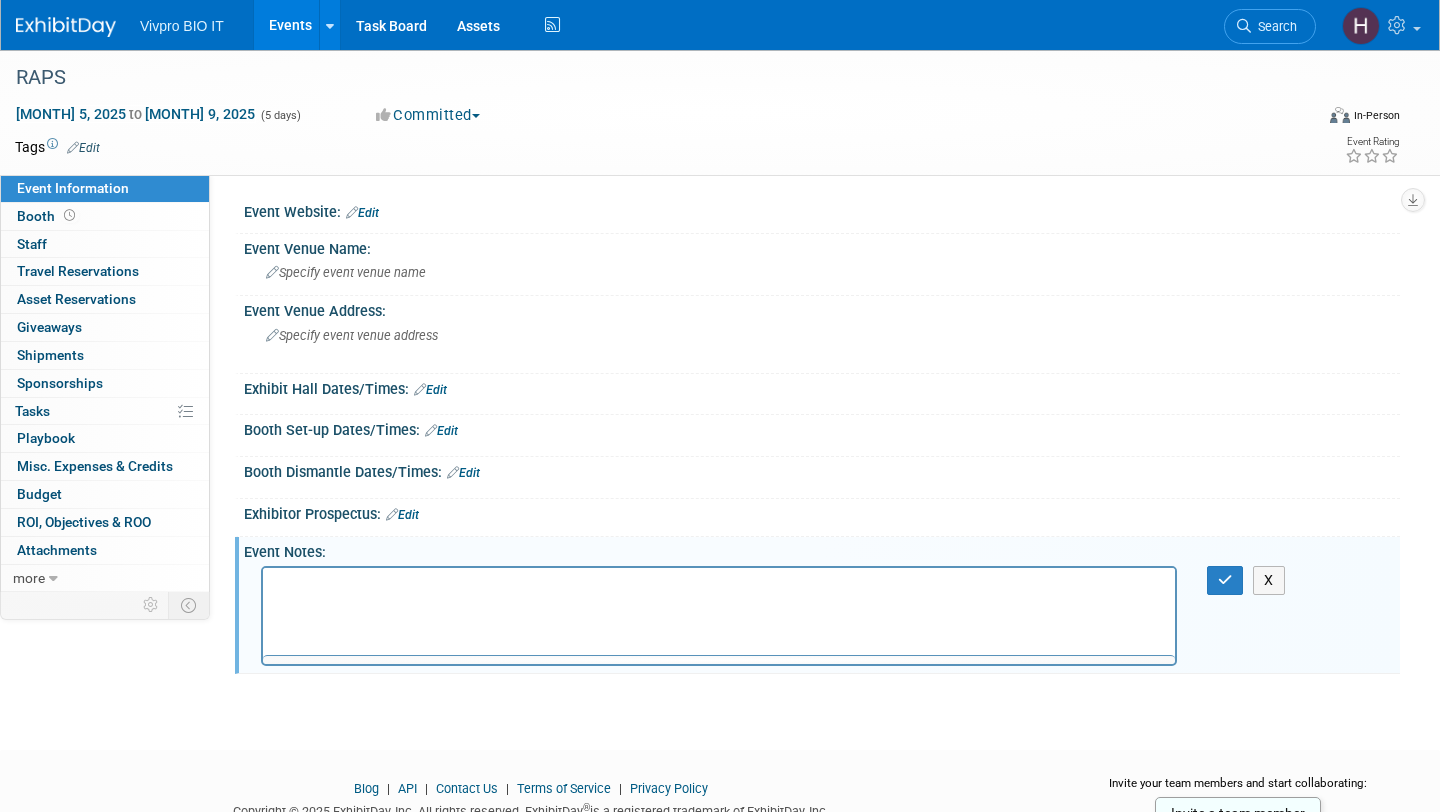 scroll, scrollTop: 0, scrollLeft: 0, axis: both 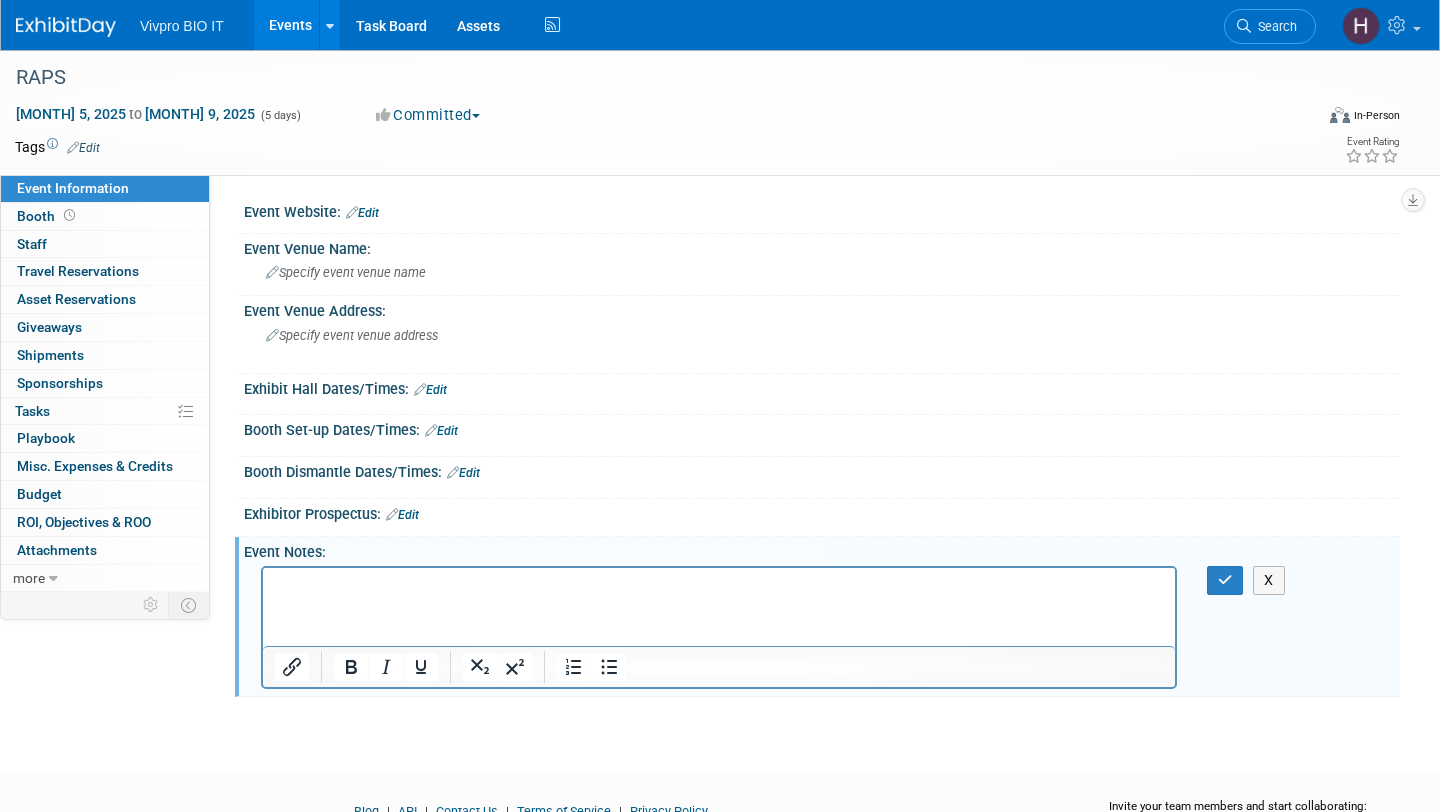 type 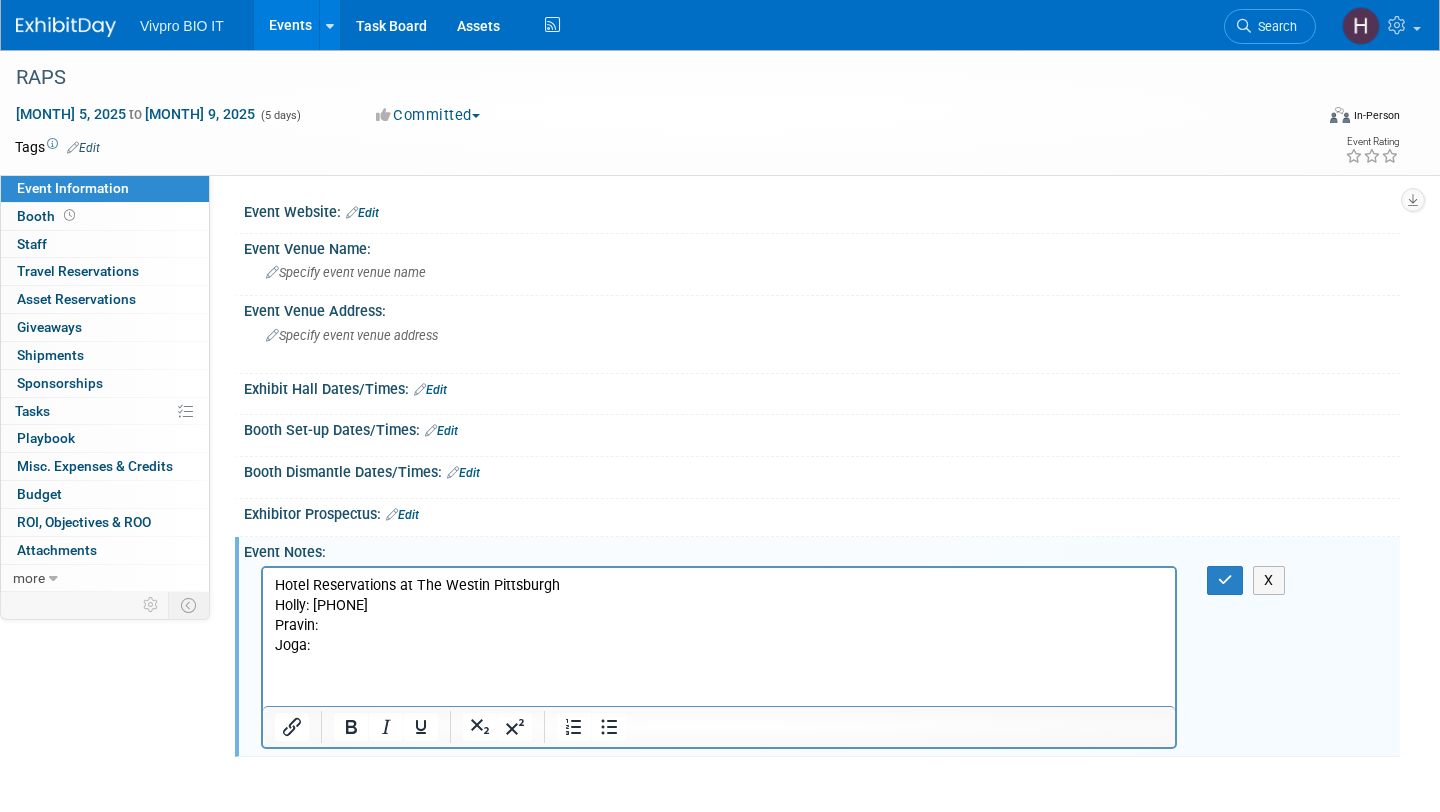 click on "Hotel Reservations at The Westin Pittsburgh Holly: [PHONE]" at bounding box center (719, 595) 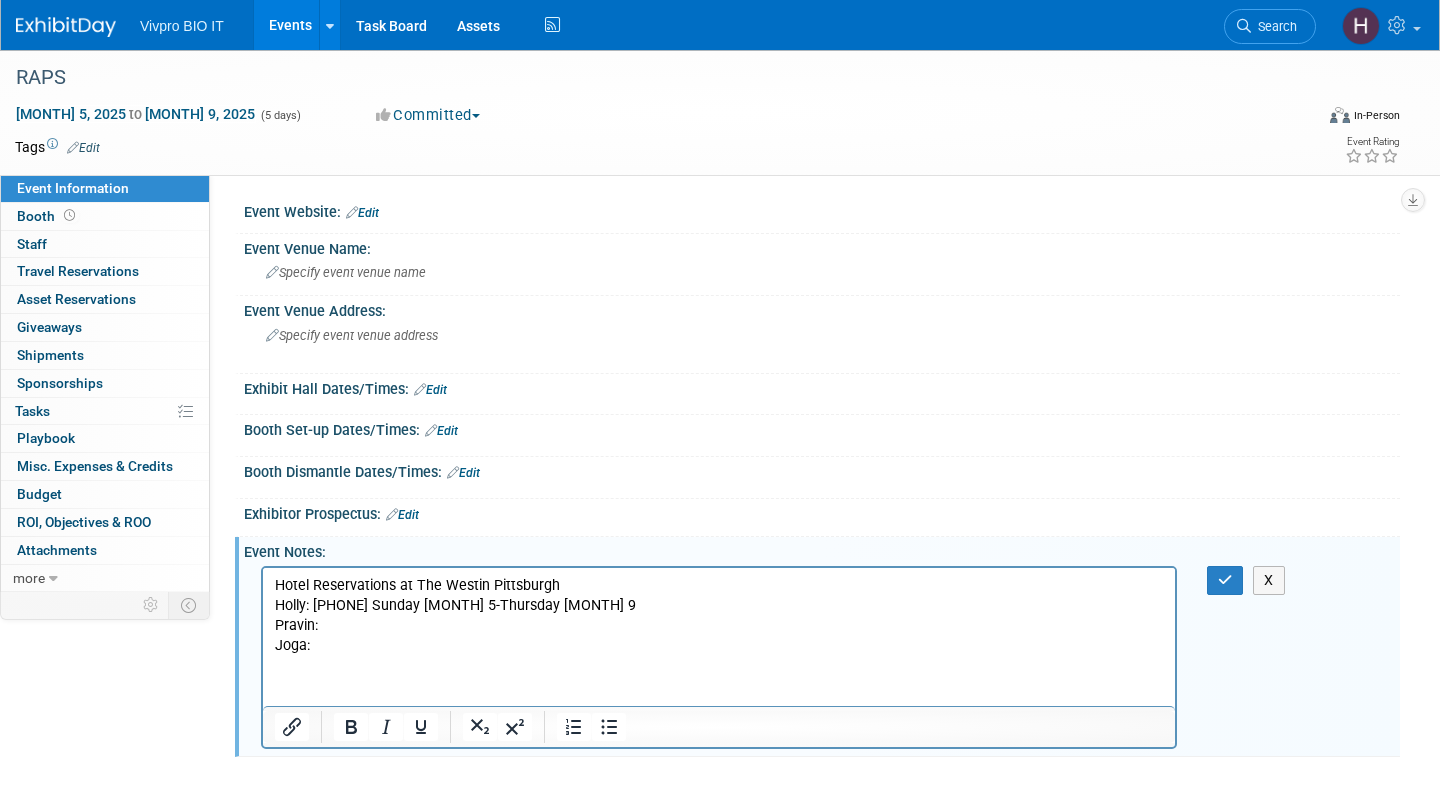 click on "Pravin:   Joga:" at bounding box center (719, 635) 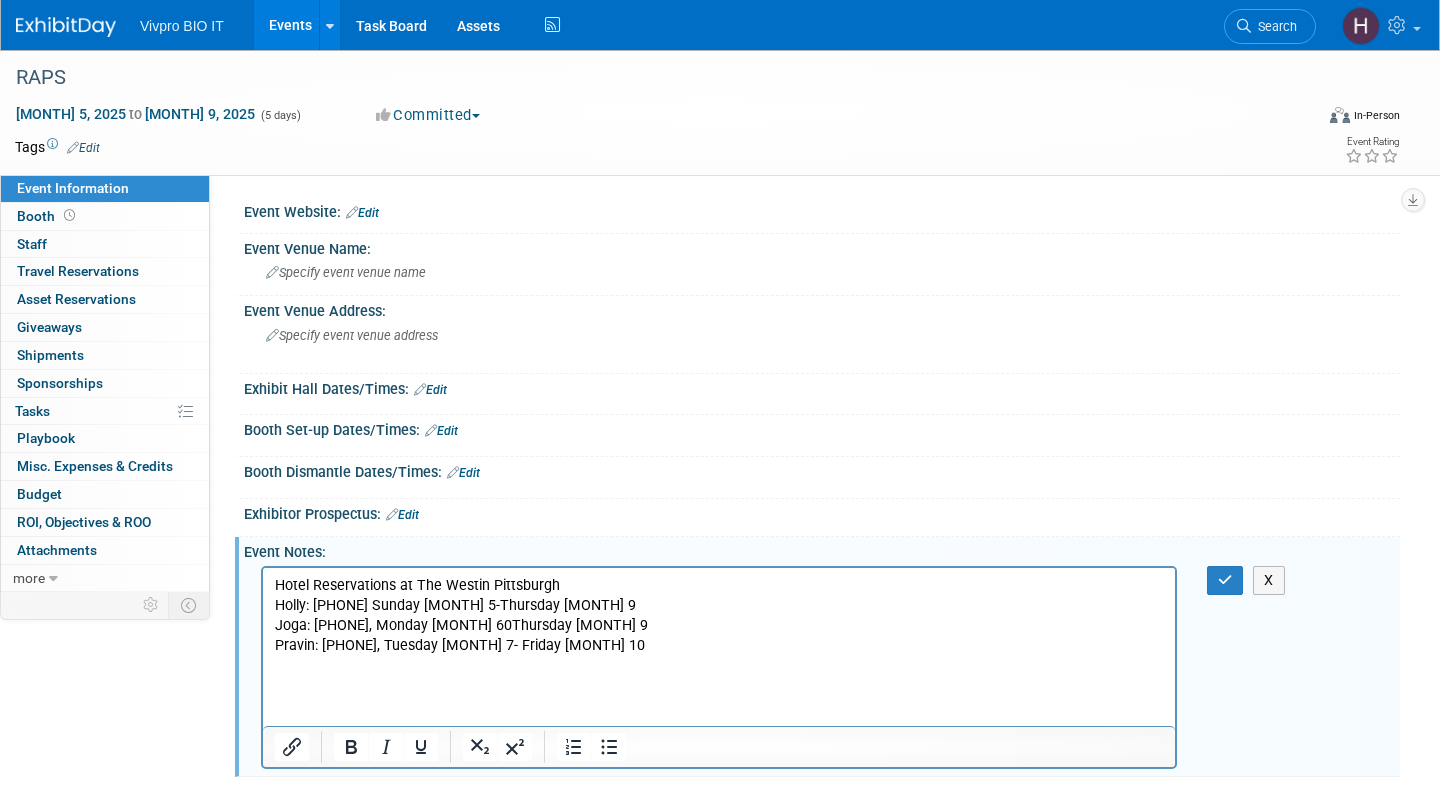 click at bounding box center (66, 27) 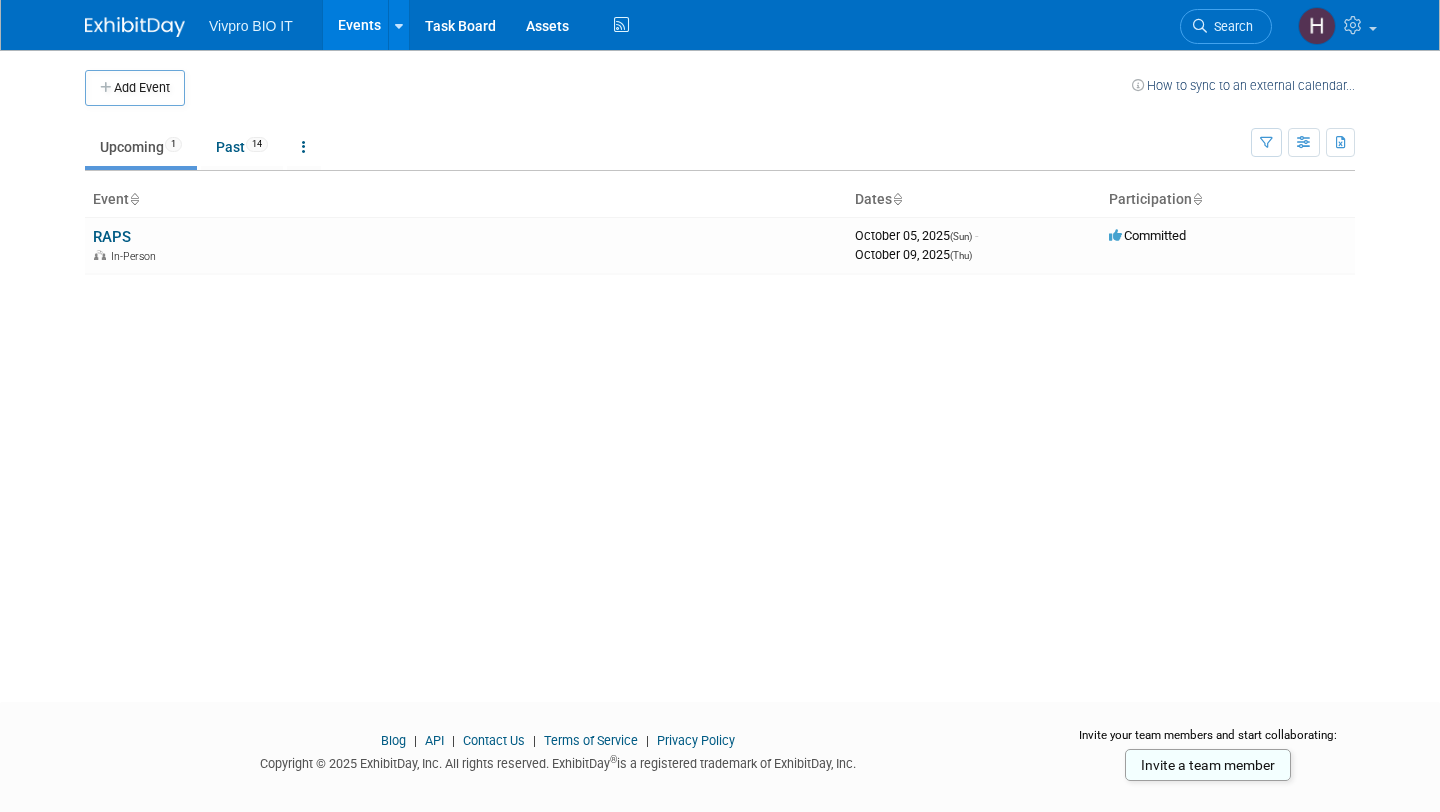 scroll, scrollTop: 0, scrollLeft: 0, axis: both 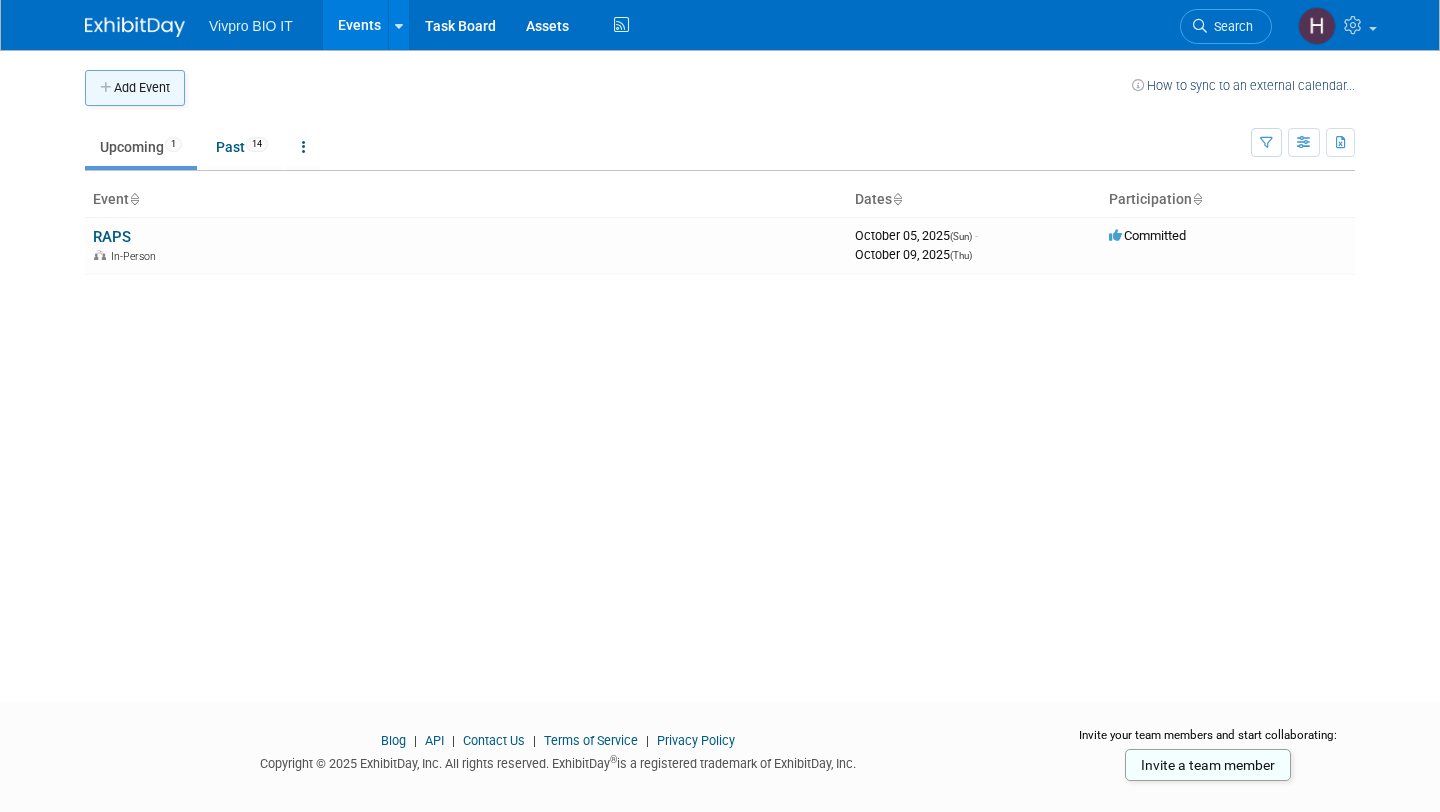 click on "Add Event" at bounding box center [135, 88] 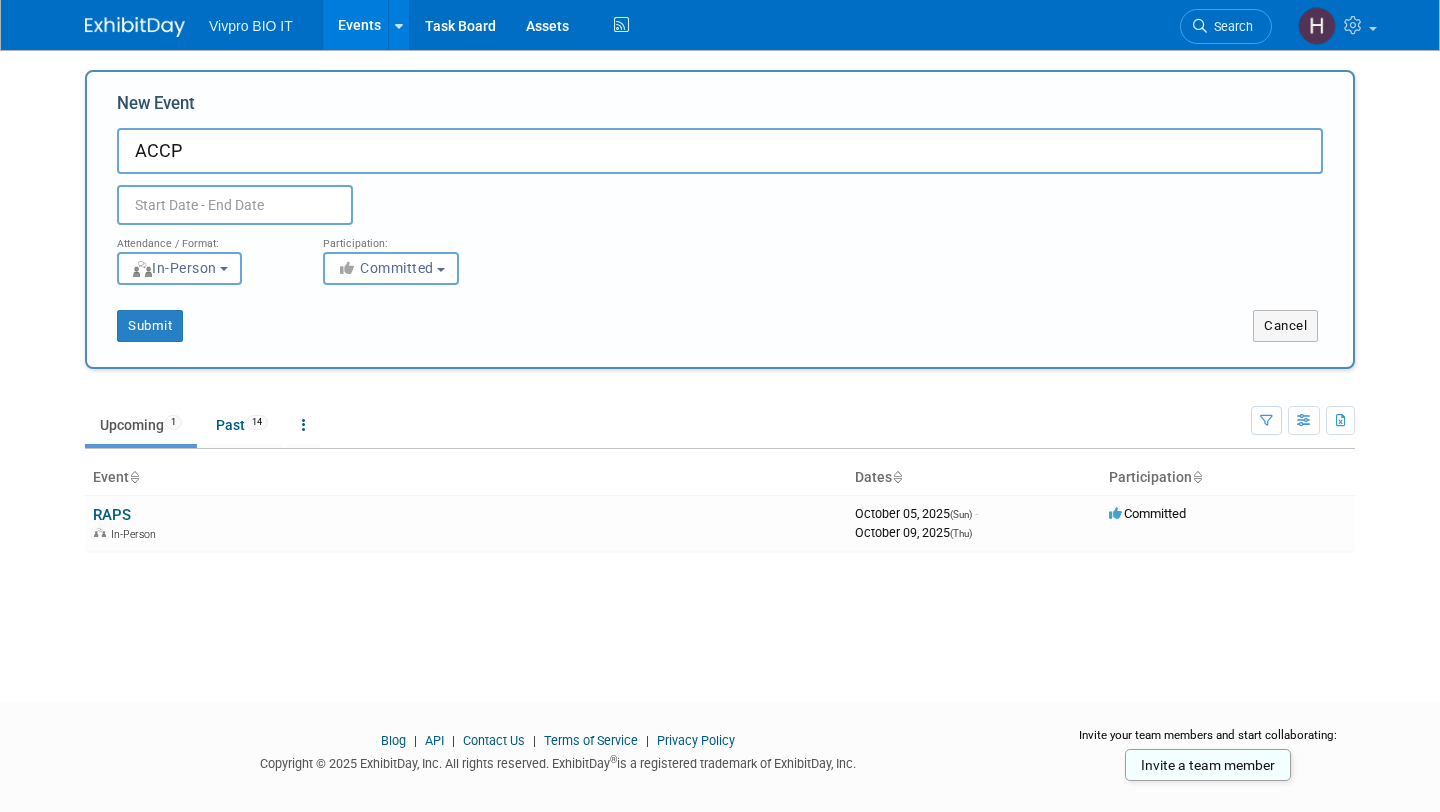 type on "ACCP" 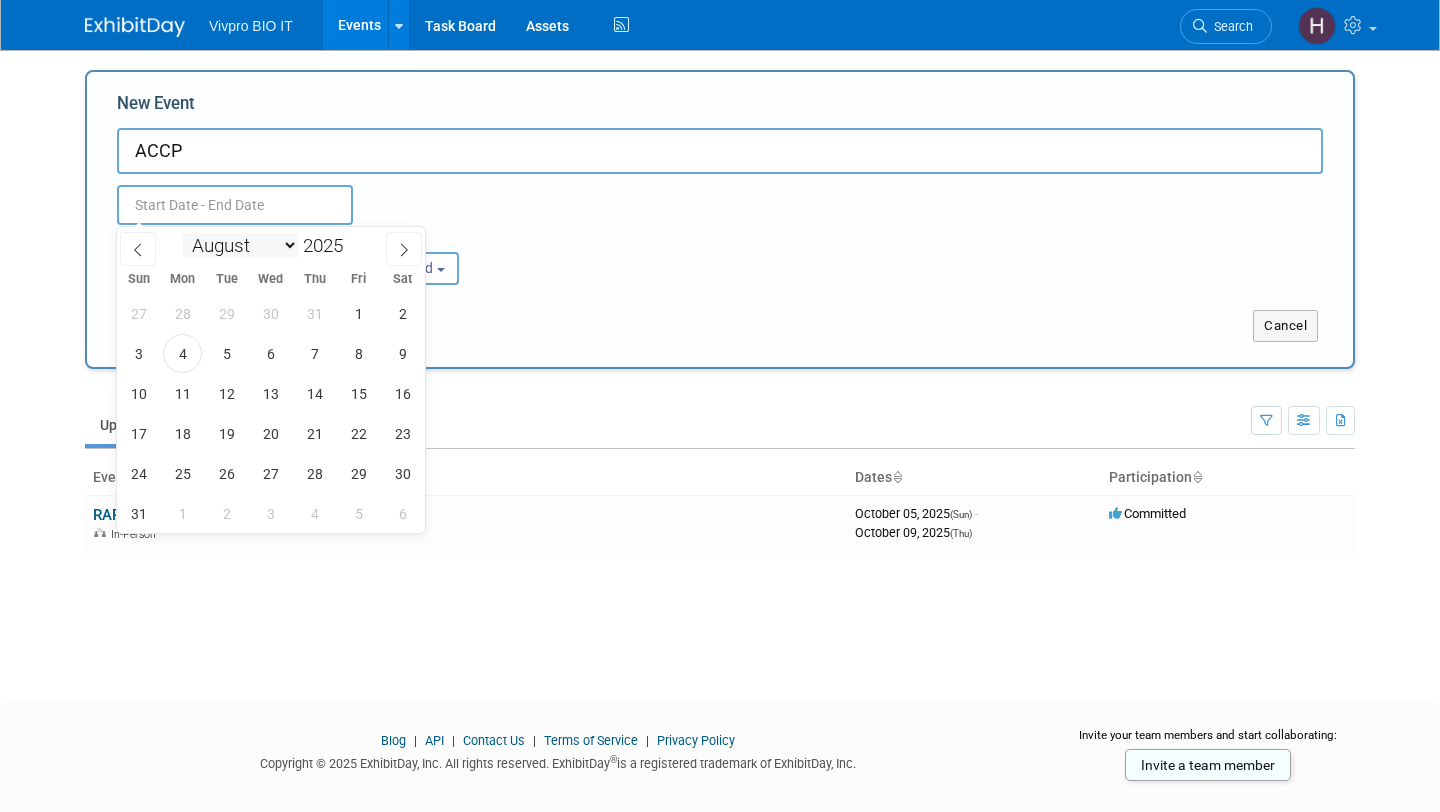 click on "January February March April May June July August September October November December" at bounding box center (240, 245) 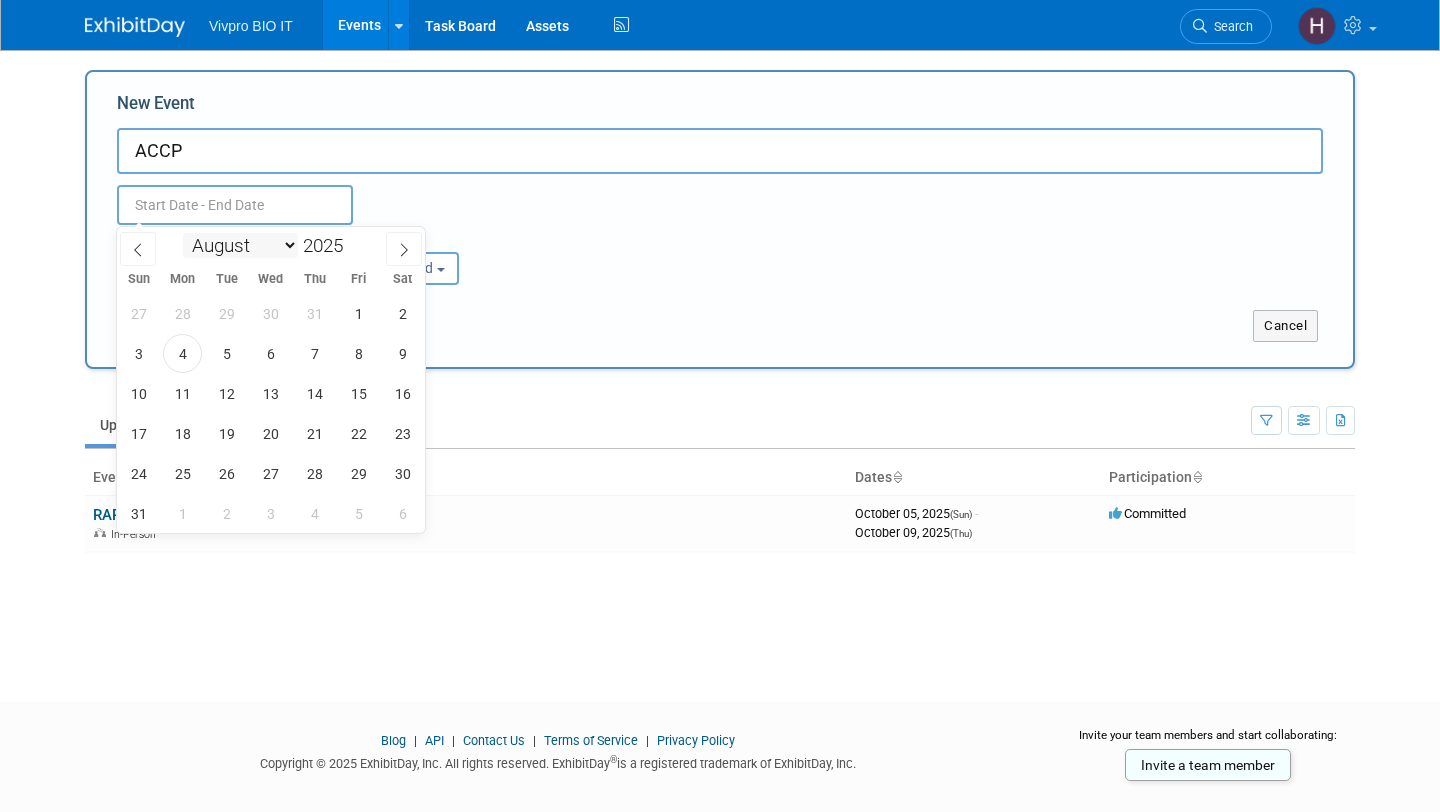 select on "8" 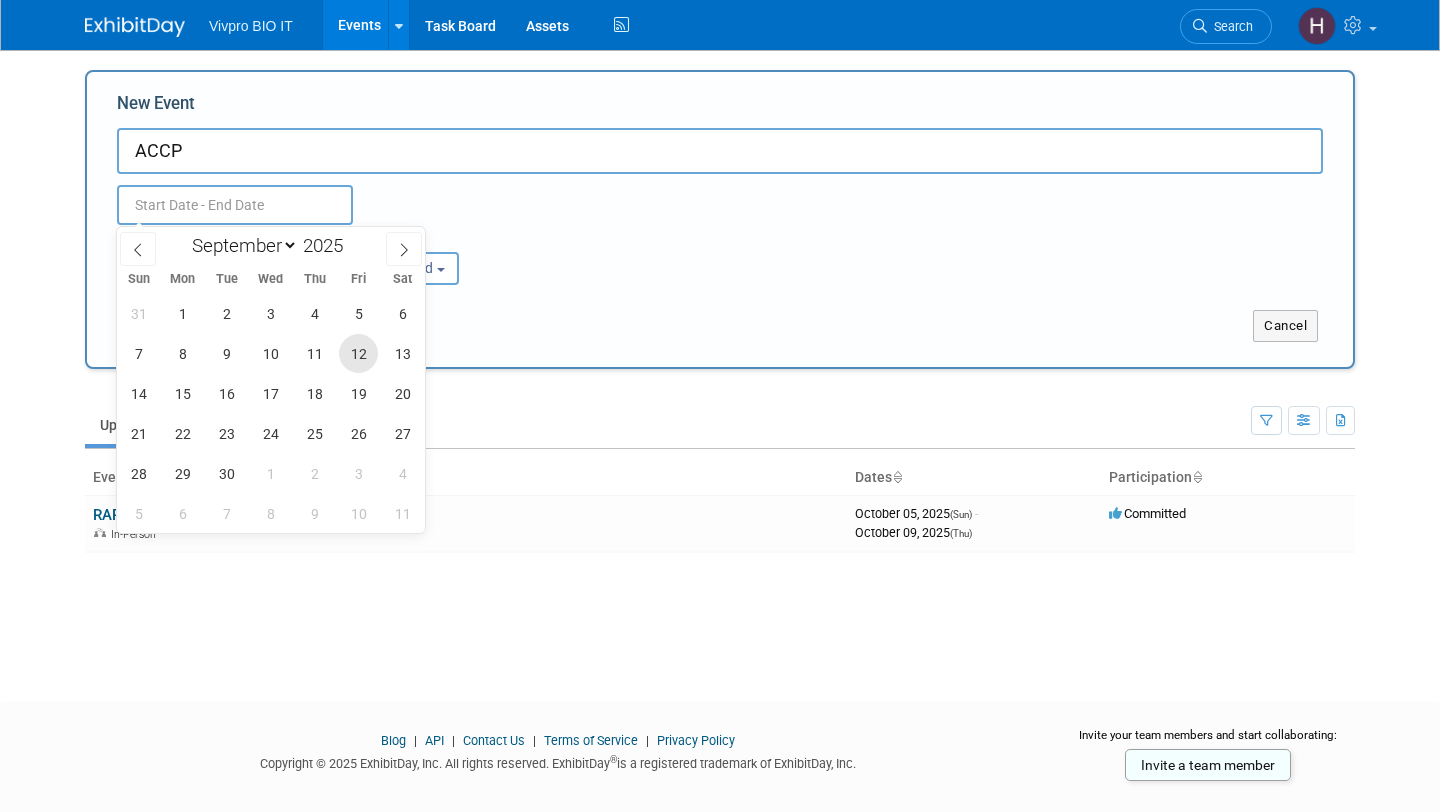 click on "12" at bounding box center [358, 353] 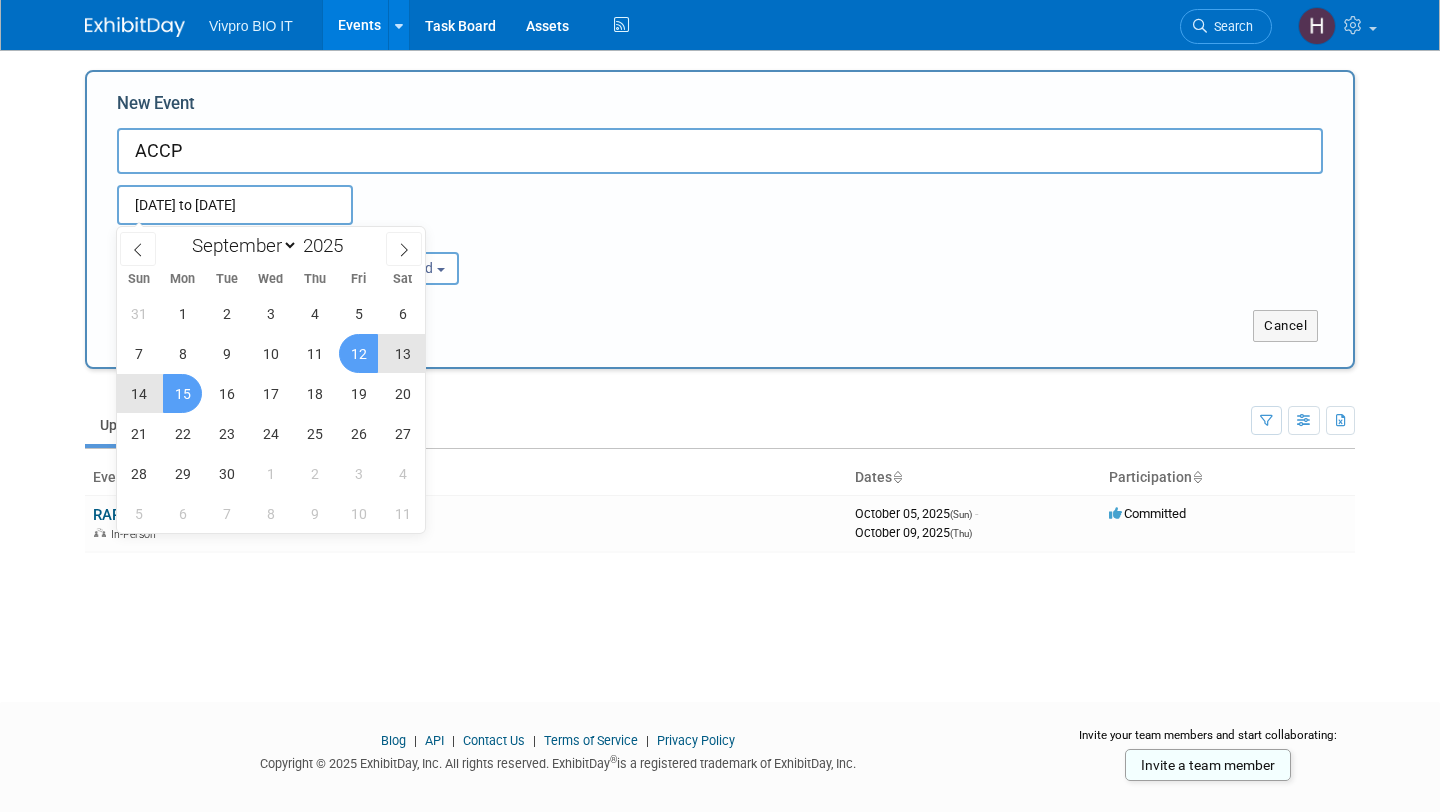 click on "15" at bounding box center (182, 393) 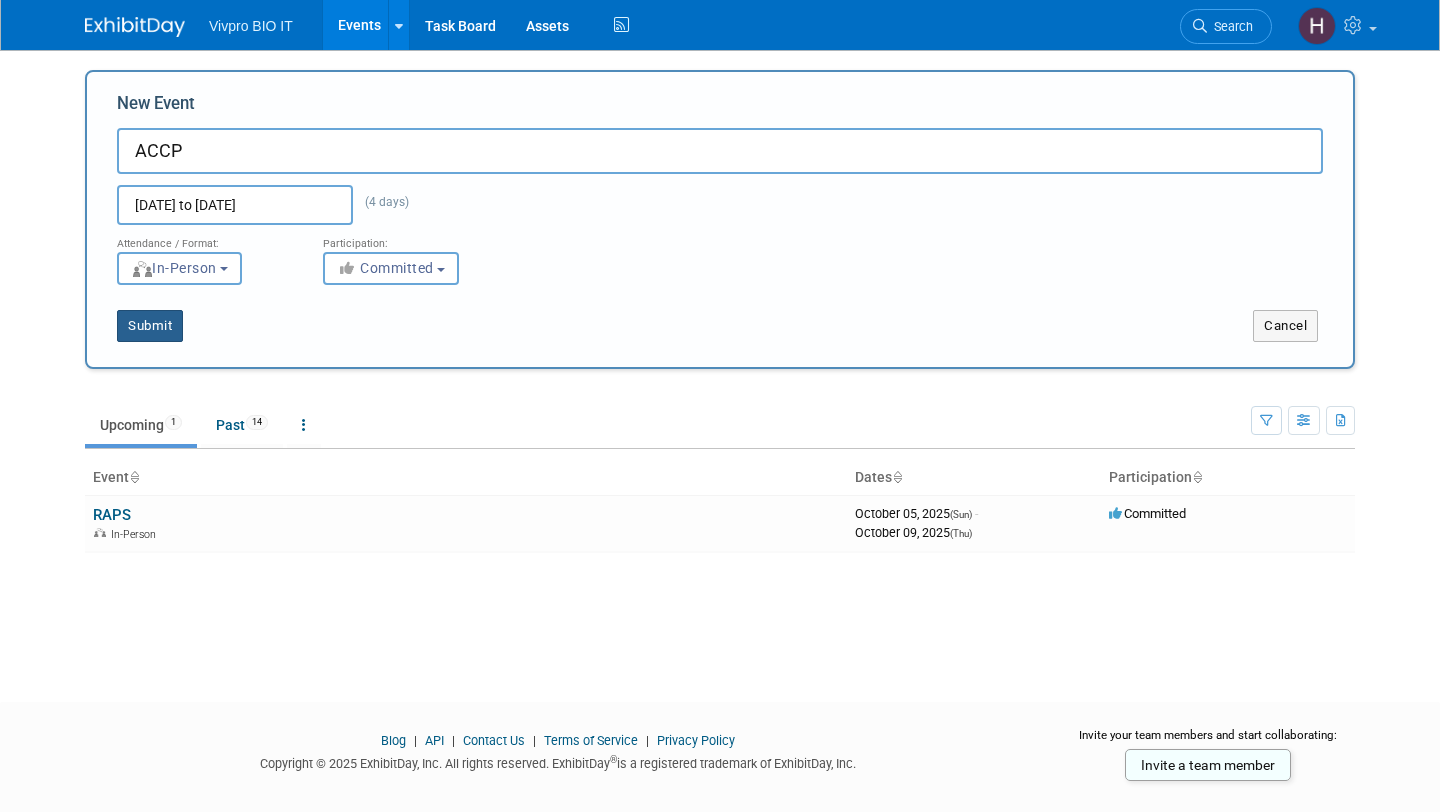 click on "Submit" at bounding box center (150, 326) 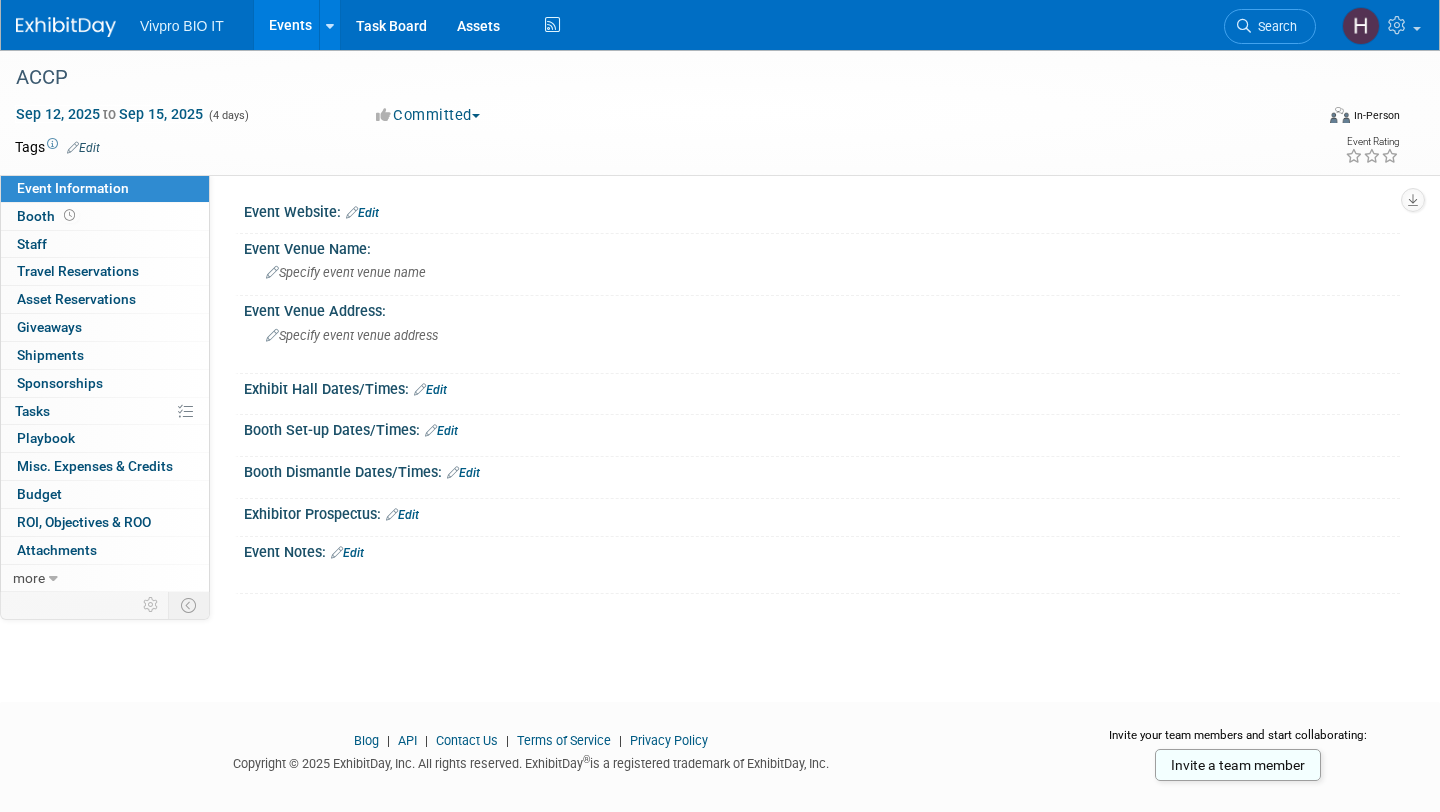 scroll, scrollTop: 0, scrollLeft: 0, axis: both 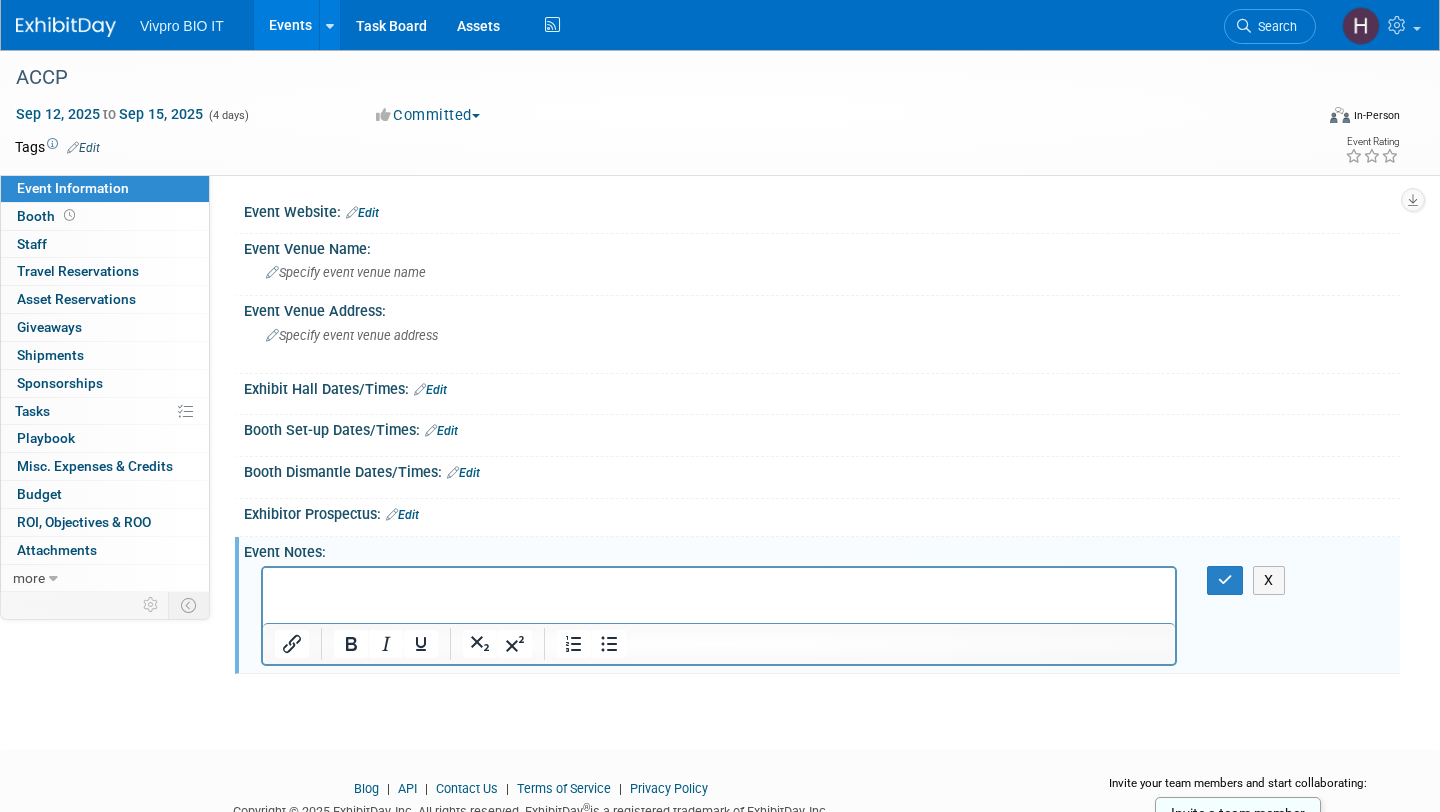 type 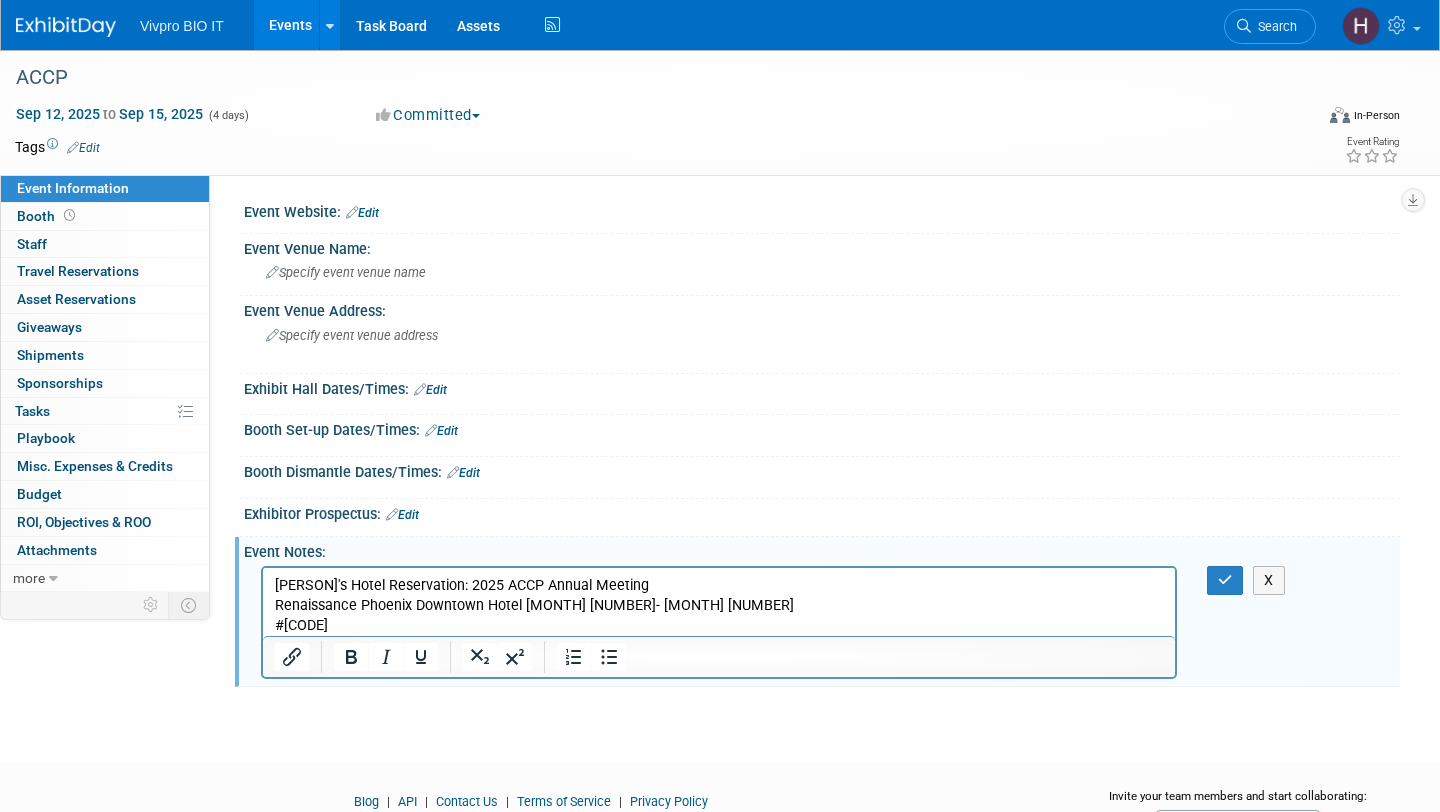 scroll, scrollTop: 1, scrollLeft: 0, axis: vertical 